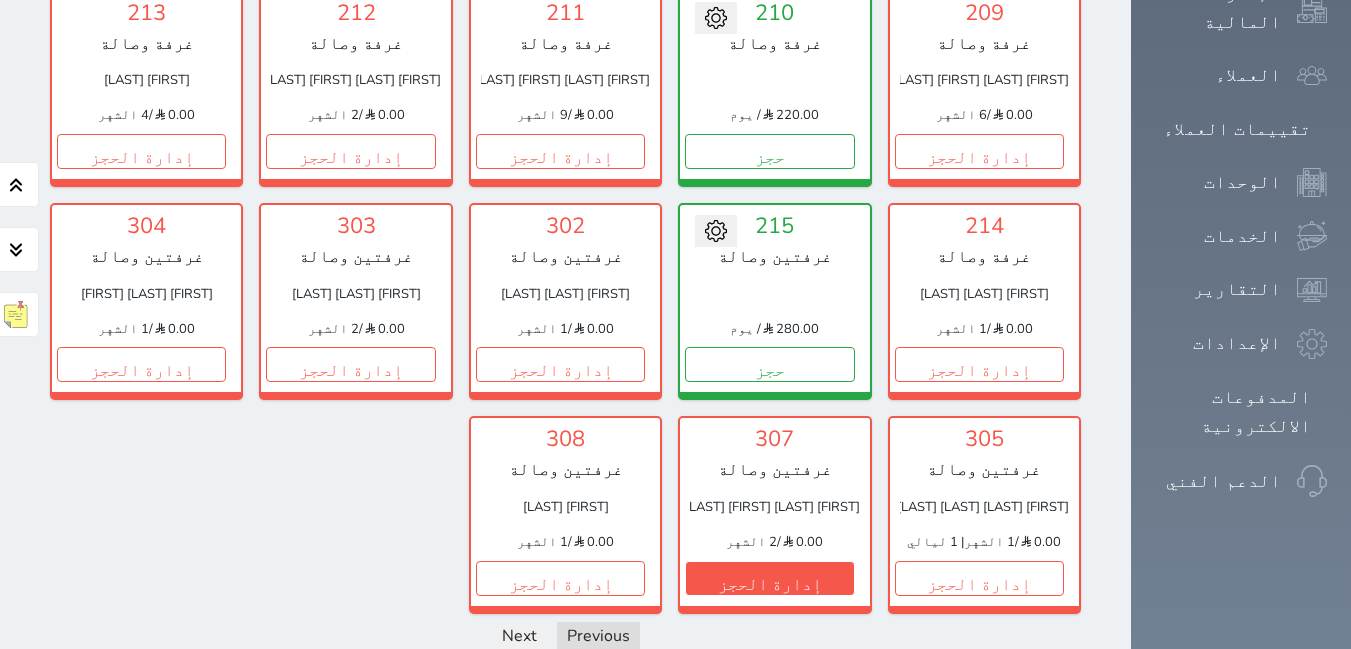 scroll, scrollTop: 1210, scrollLeft: 0, axis: vertical 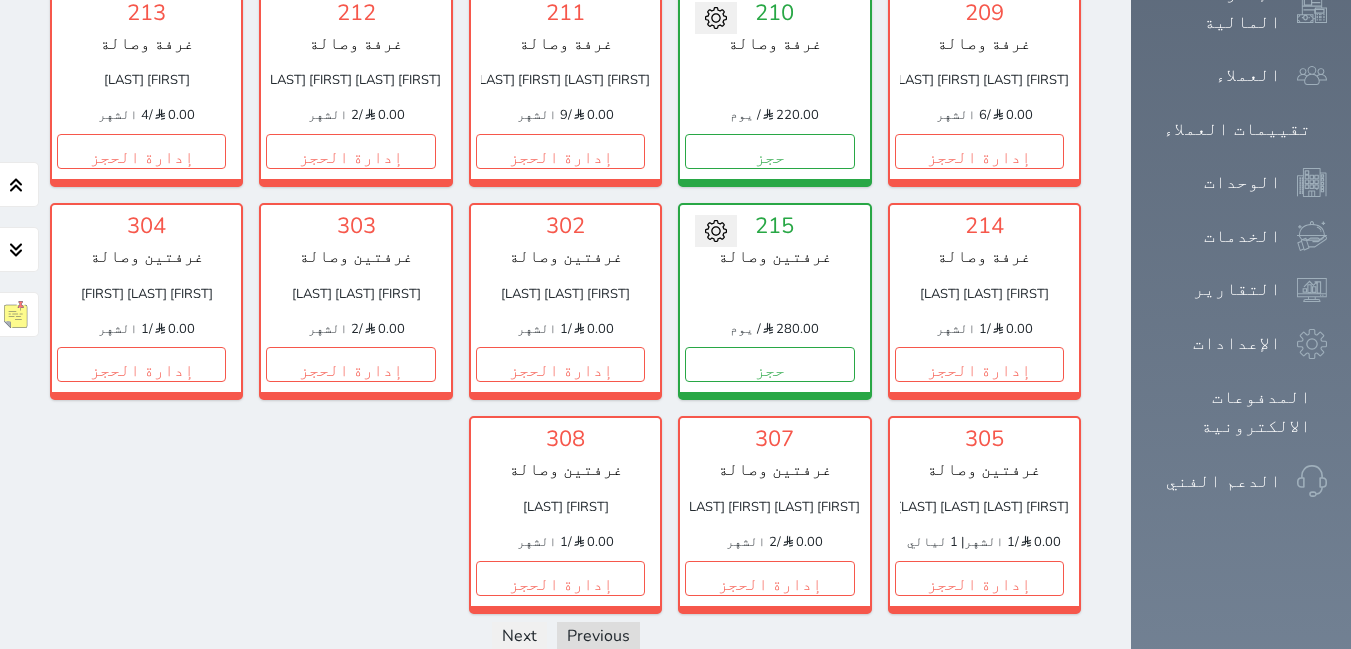 click on "عرض رصيد الصندوق" at bounding box center [307, 695] 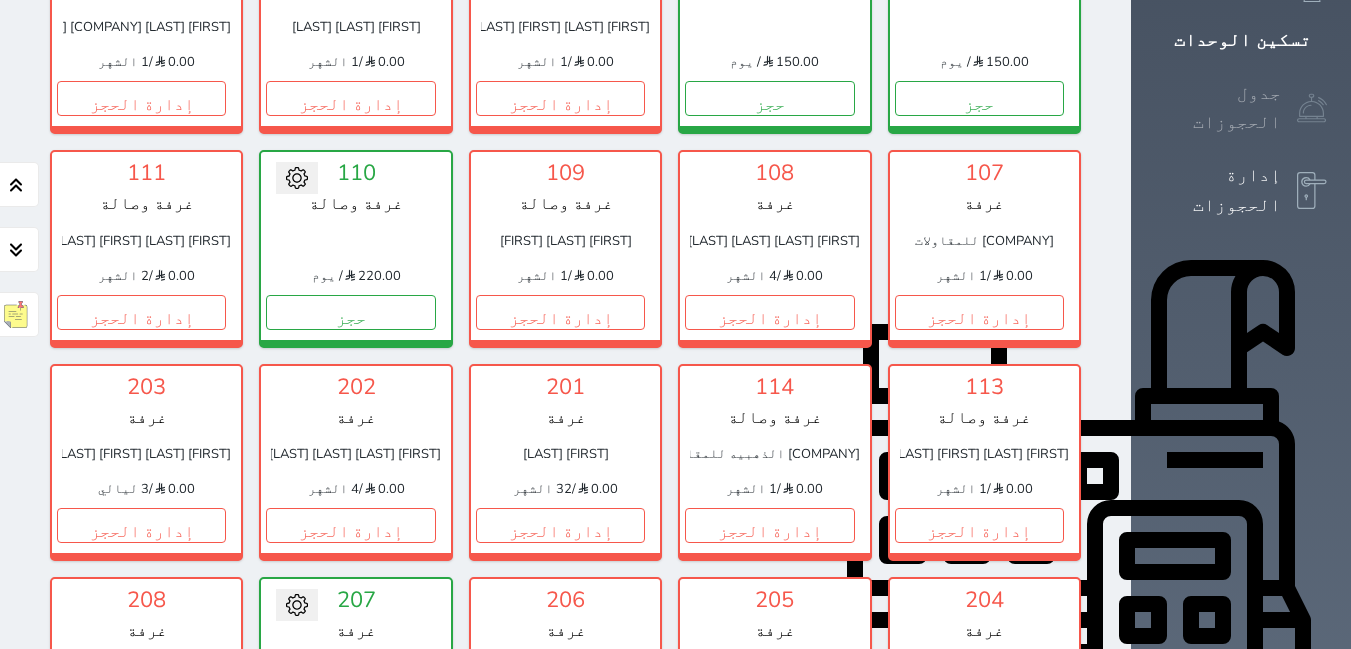 scroll, scrollTop: 410, scrollLeft: 0, axis: vertical 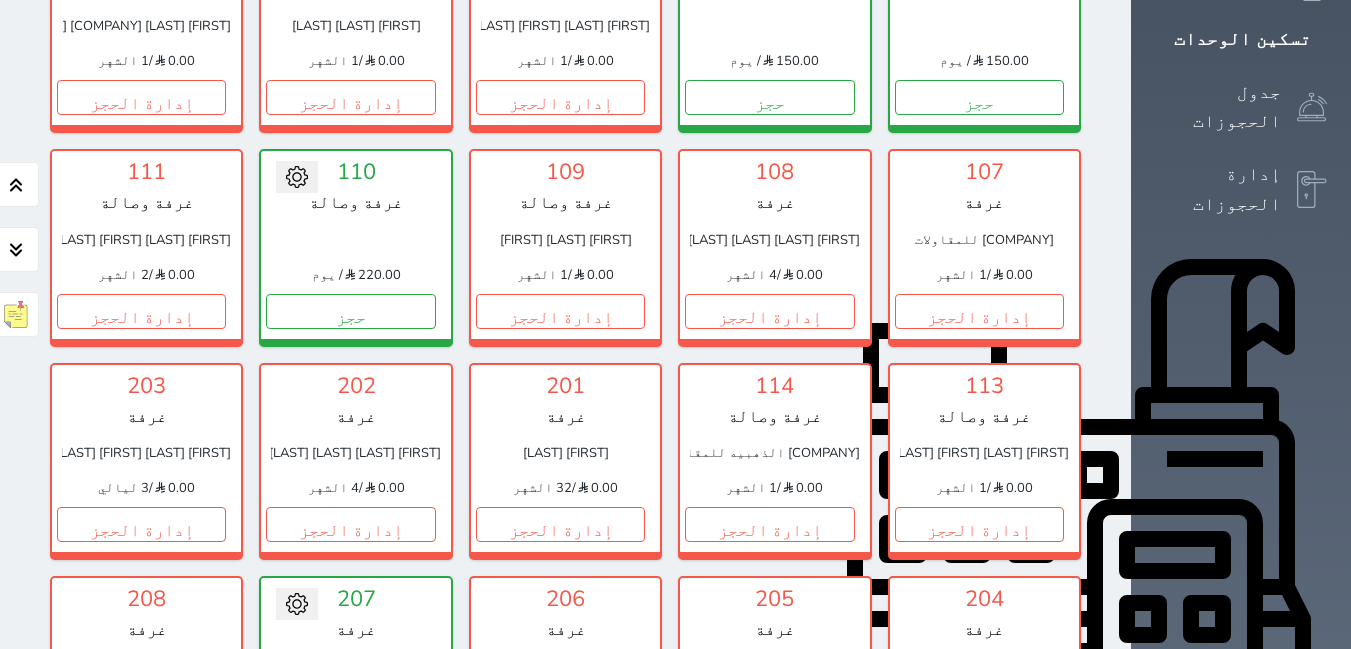 click on "الإدارة المالية" at bounding box center (1218, 808) 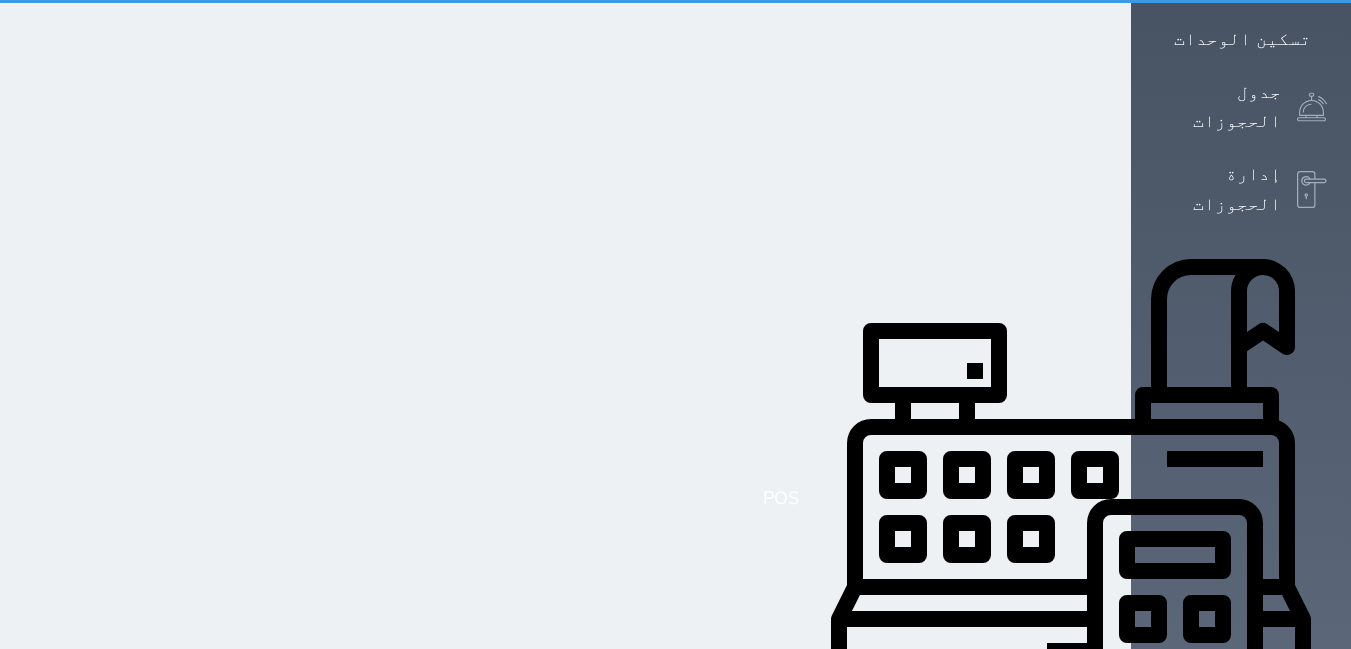 scroll, scrollTop: 0, scrollLeft: 0, axis: both 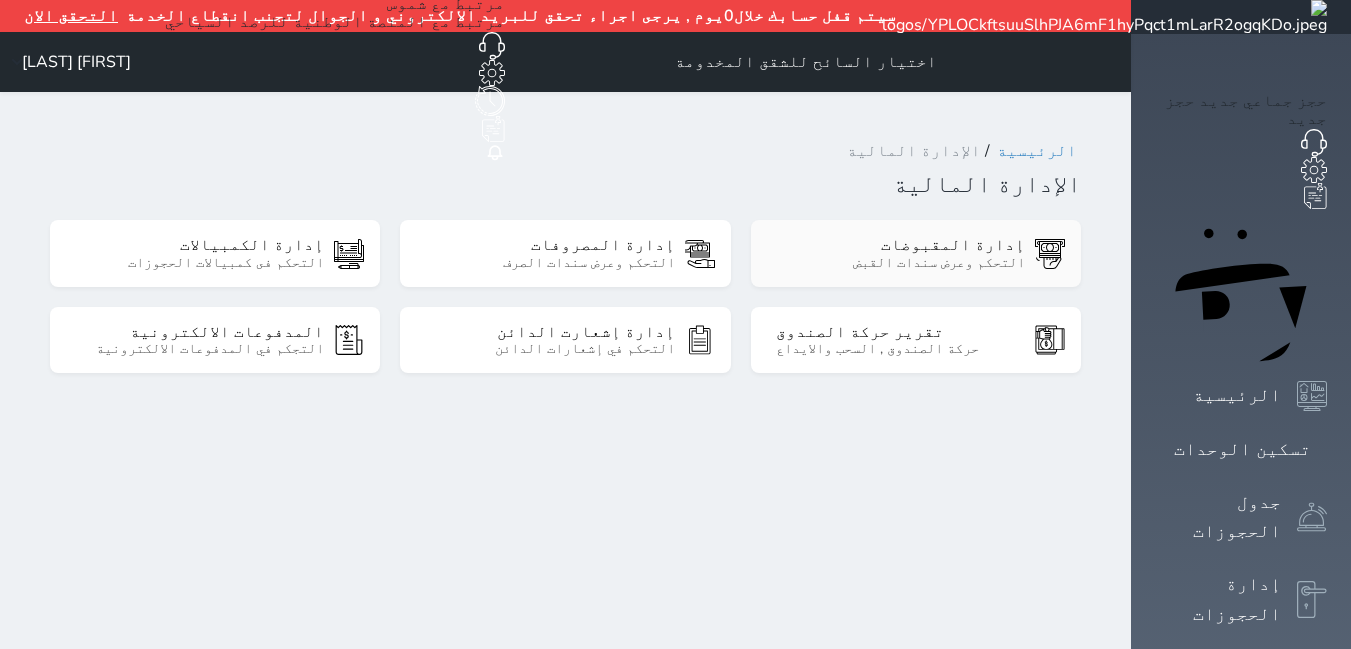 click on "التحكم وعرض سندات القبض" at bounding box center (900, 263) 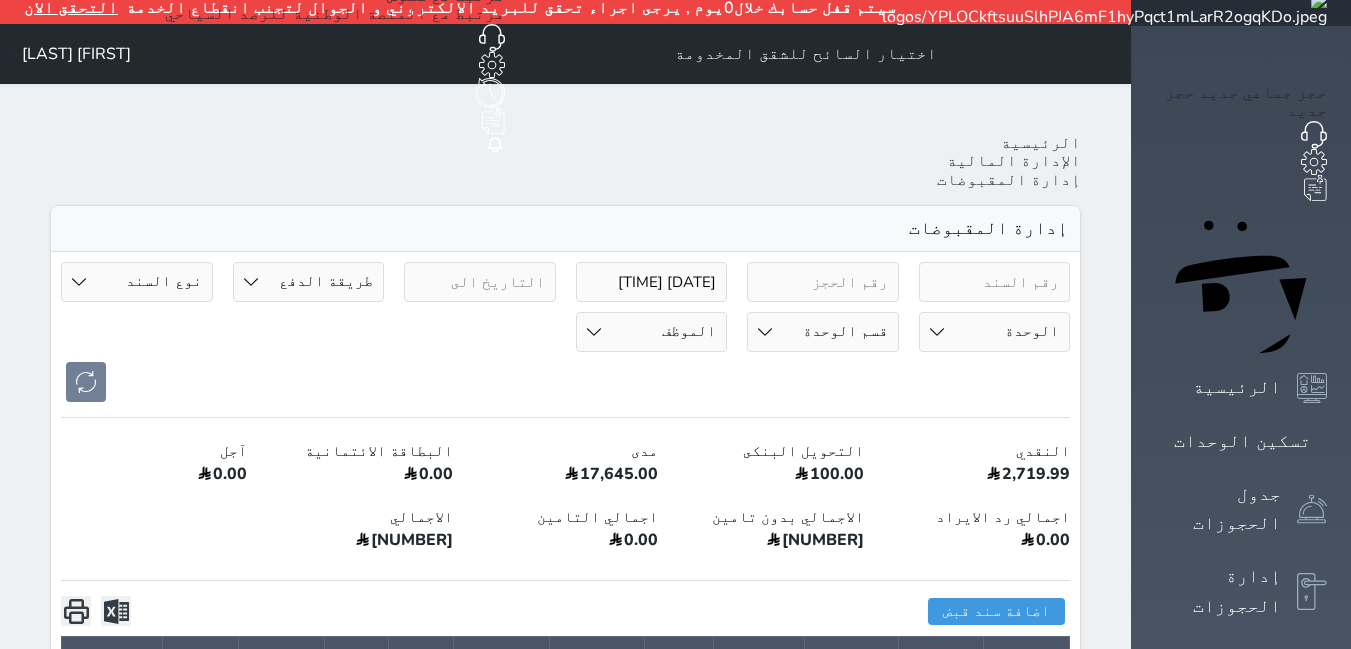 scroll, scrollTop: 0, scrollLeft: 0, axis: both 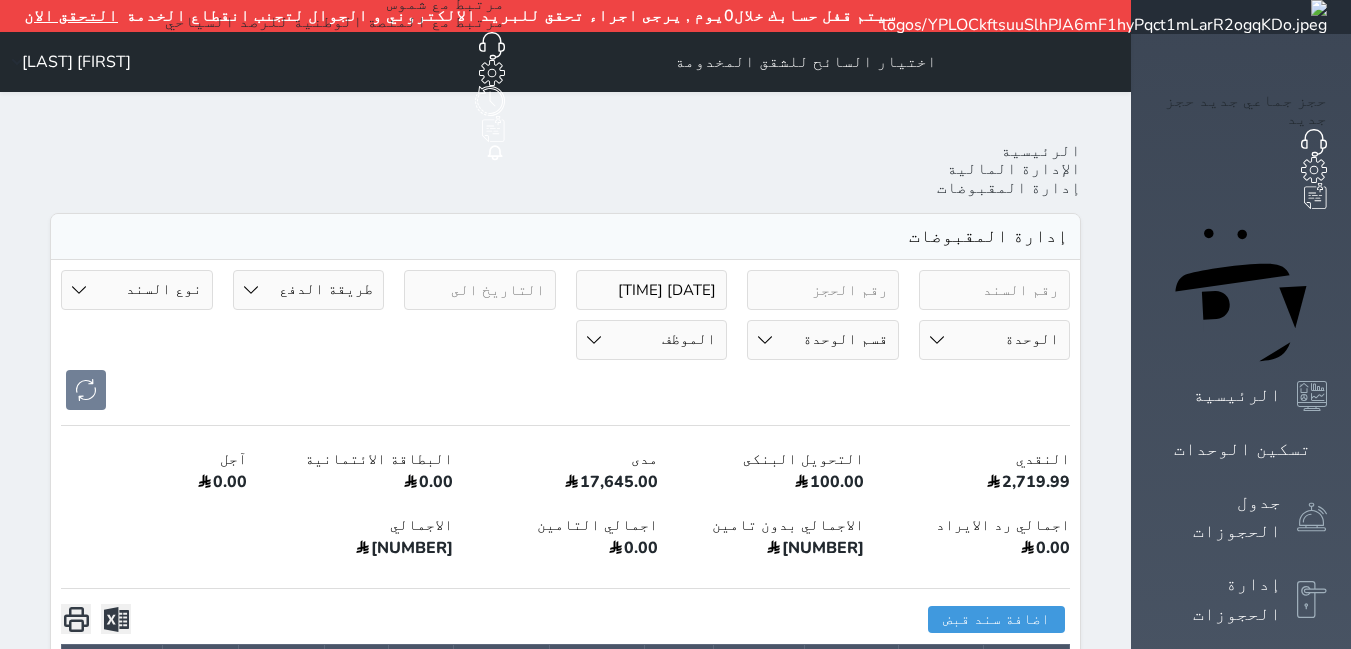 click on "Your browser does not support the audio element.
حجز جماعي جديد   حجز جديد             الرئيسية     تسكين الوحدات     جدول الحجوزات     إدارة الحجوزات     POS     الإدارة المالية     العملاء     تقييمات العملاء     الوحدات     الخدمات     التقارير     الإعدادات                                 المدفوعات الالكترونية     الدعم الفني
سيتم قفل حسابك خلال0يوم , يرجى اجراء تحقق للبريد الالكتروني و الجوال لتجنب انقطاع الخدمة
التحقق الان
اختيار السائح للشقق المخدومة
حجز جماعي جديد   حجز جديد   غير مرتبط مع منصة زاتكا المرحلة الثانية" at bounding box center (675, 1809) 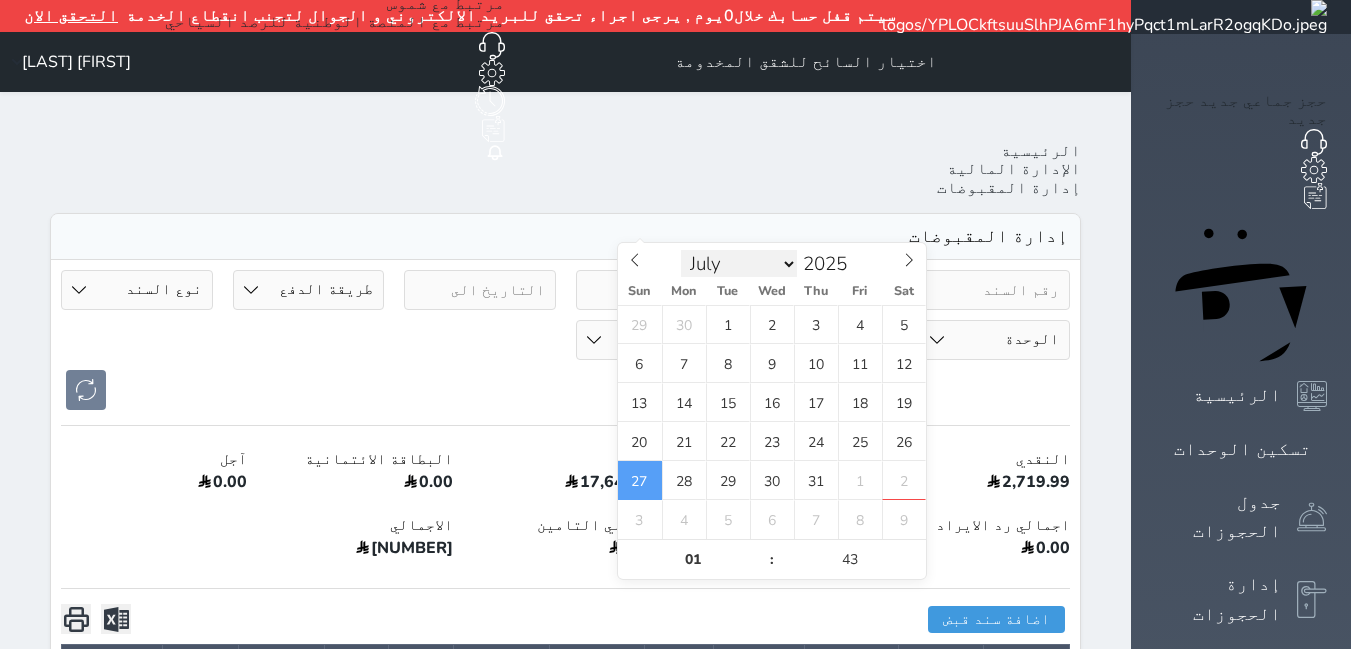 click on "January February March April May June July August September October November December" at bounding box center (739, 264) 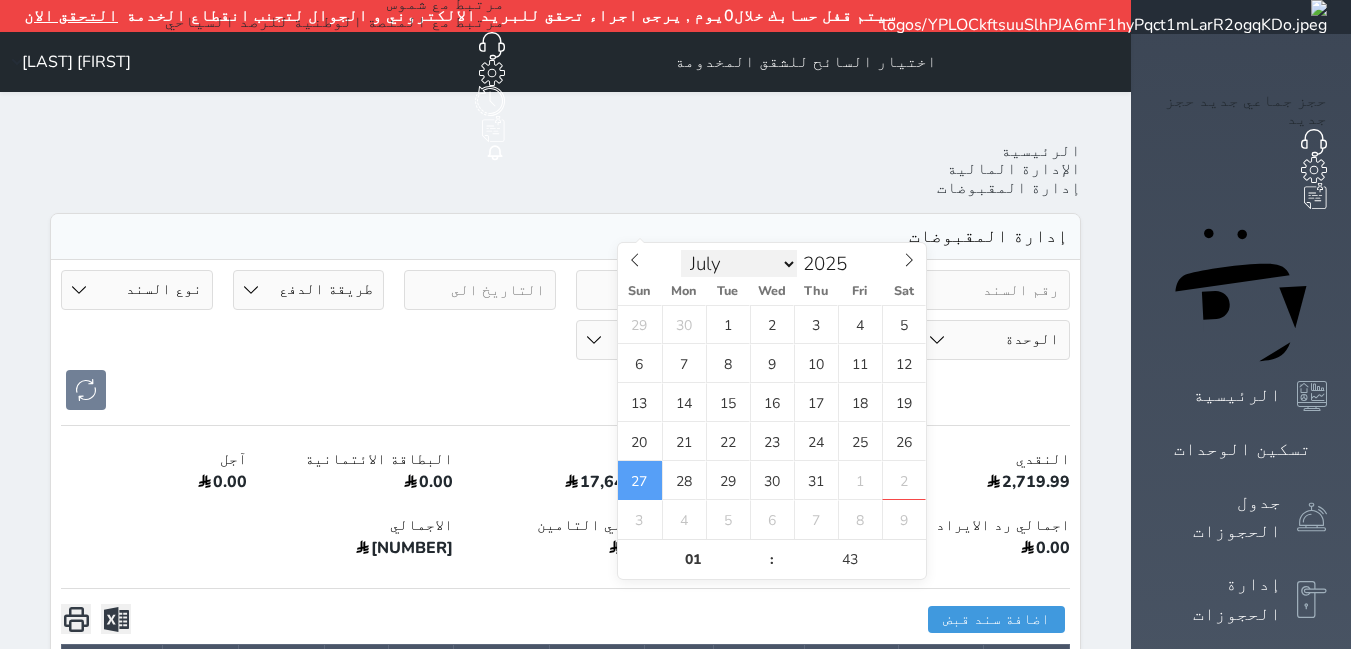 select on "7" 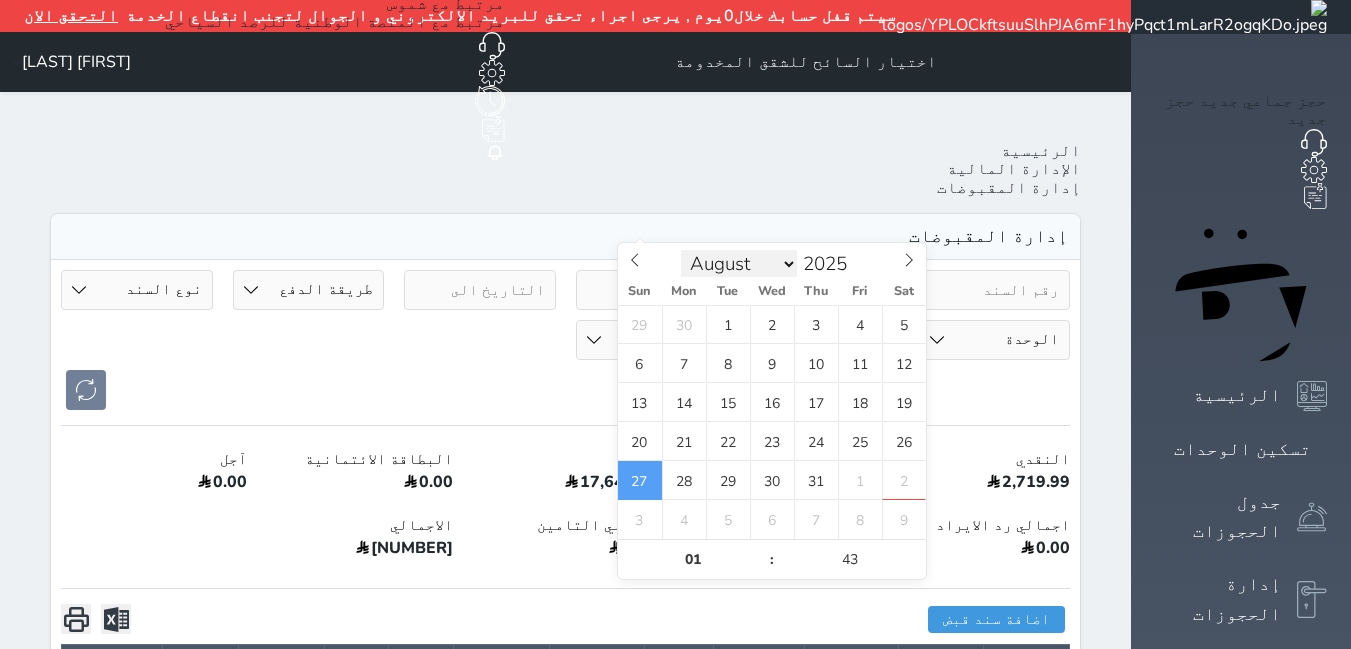 click on "January February March April May June July August September October November December" at bounding box center [739, 264] 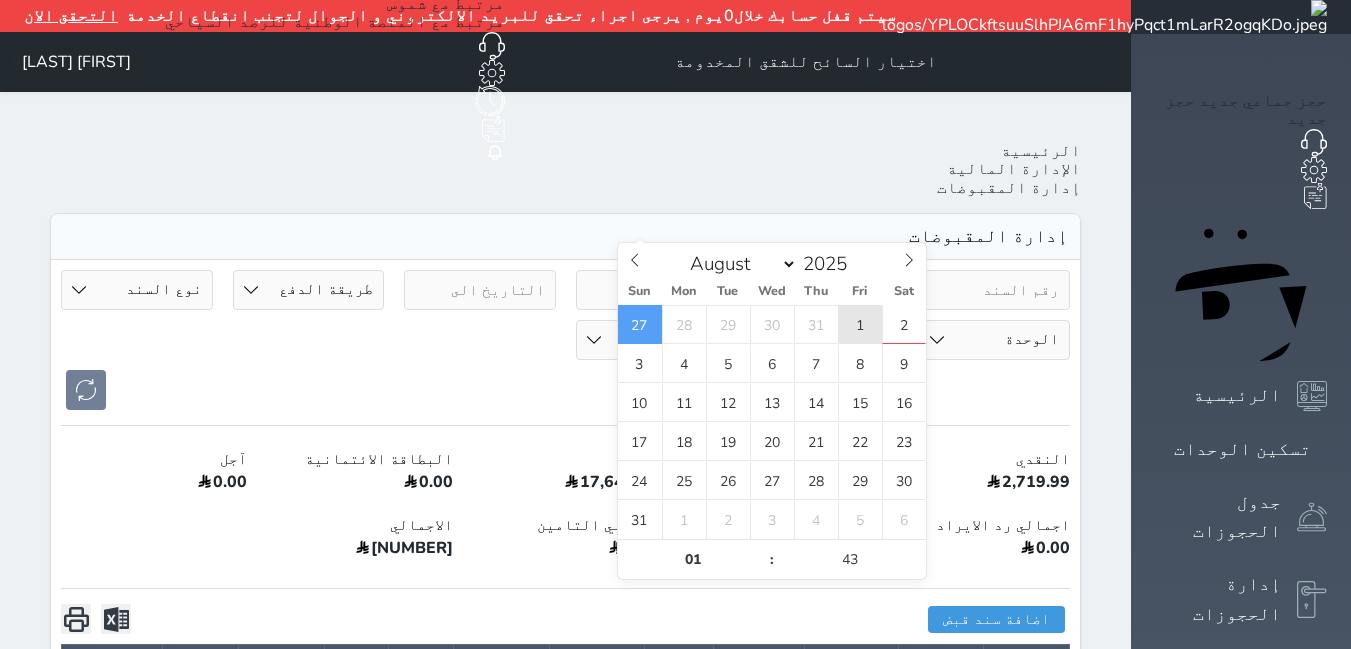 click on "1" at bounding box center [860, 324] 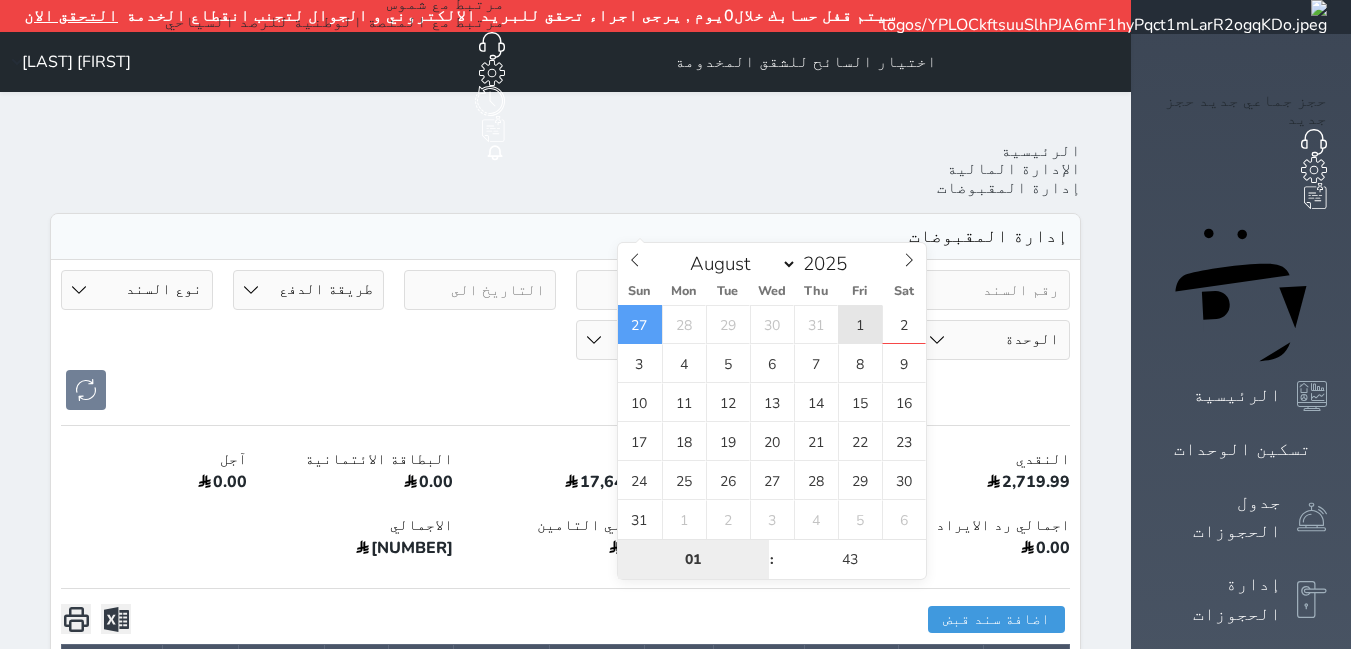 type on "2025-08-01 01:43" 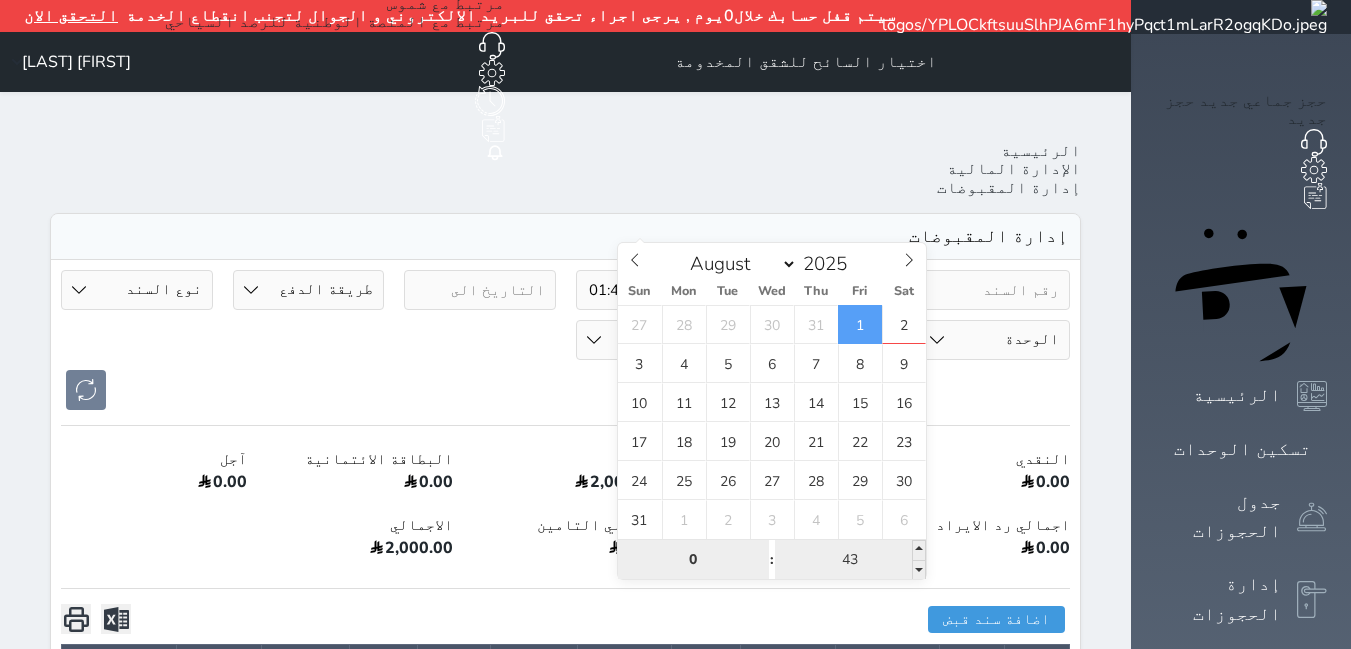 type on "0" 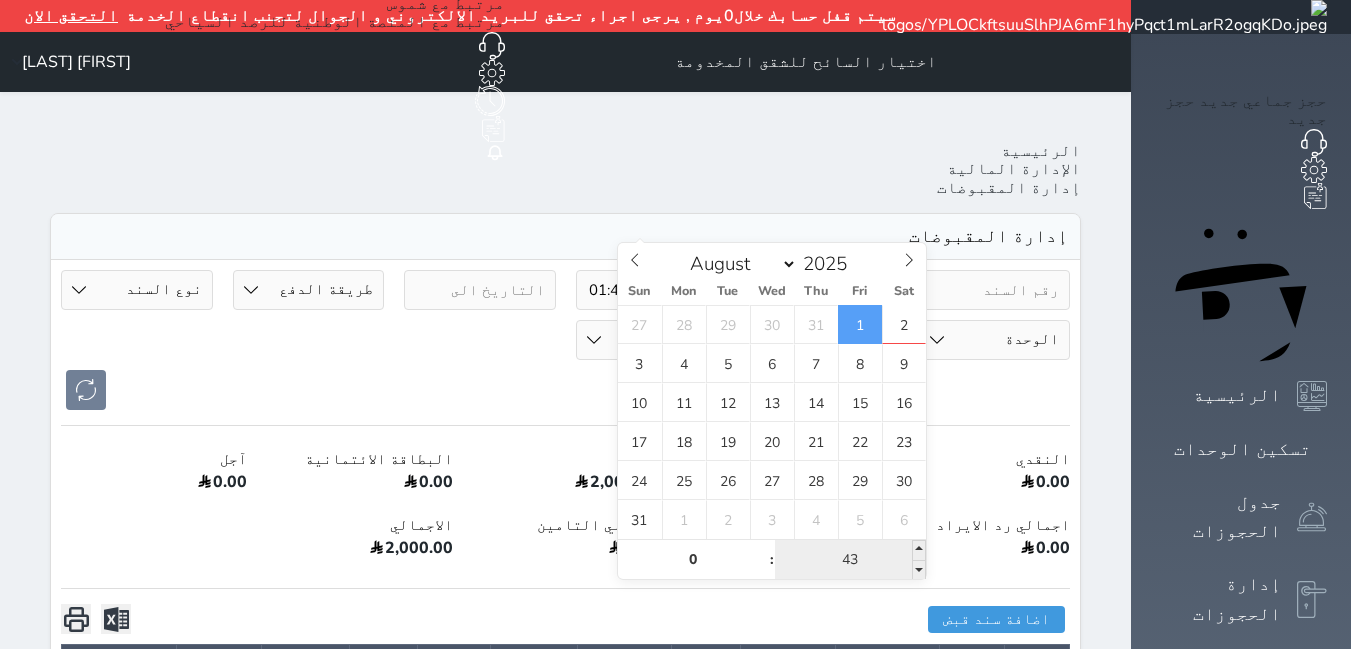 type on "[DATE] [TIME]" 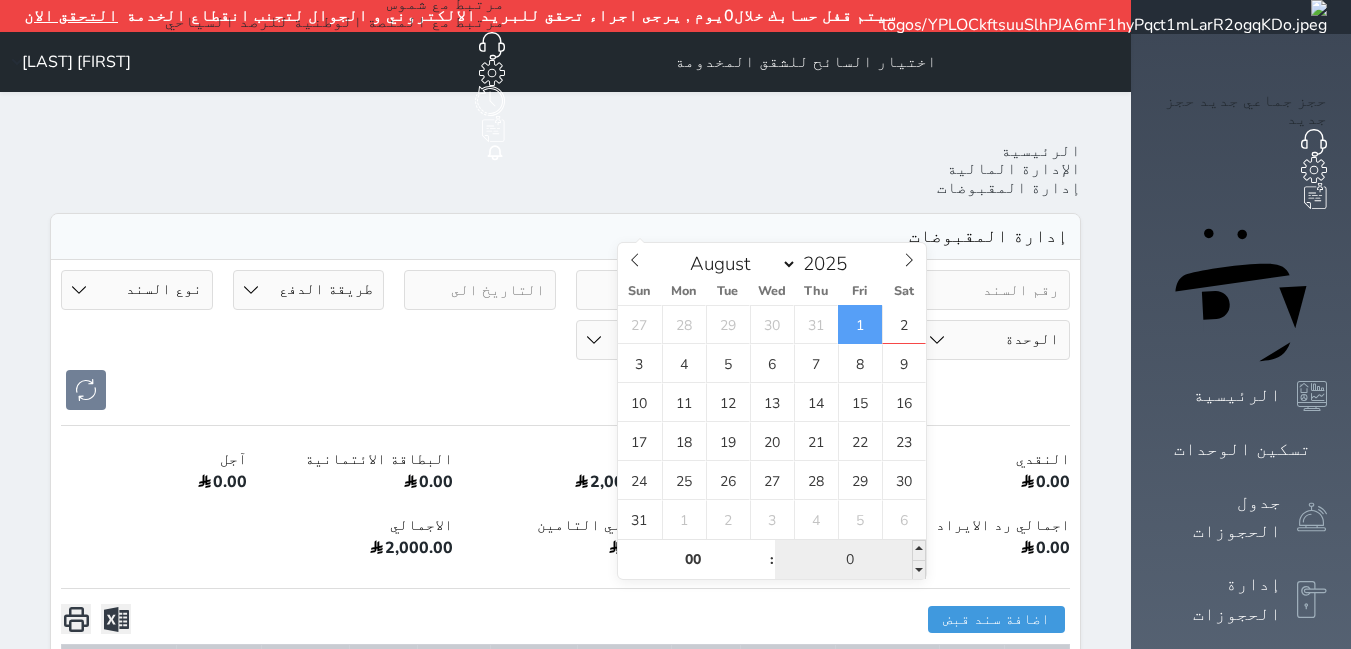 type on "01" 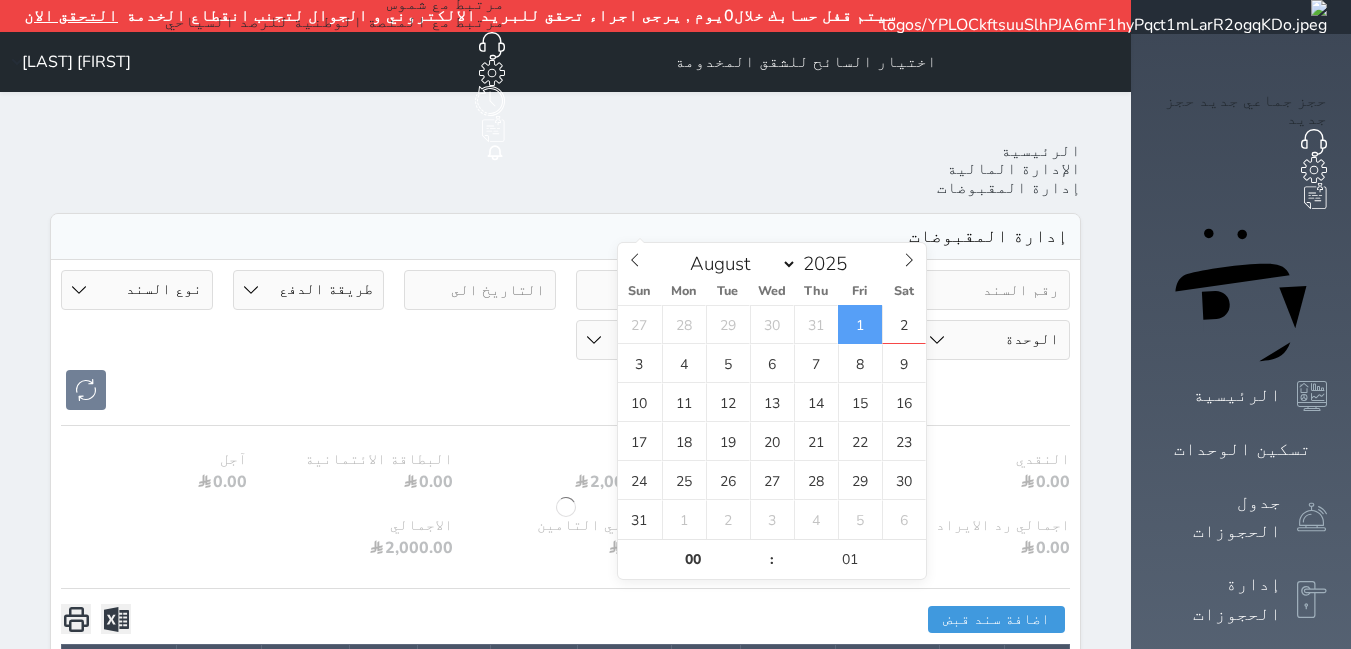 type on "[DATE] [TIME]" 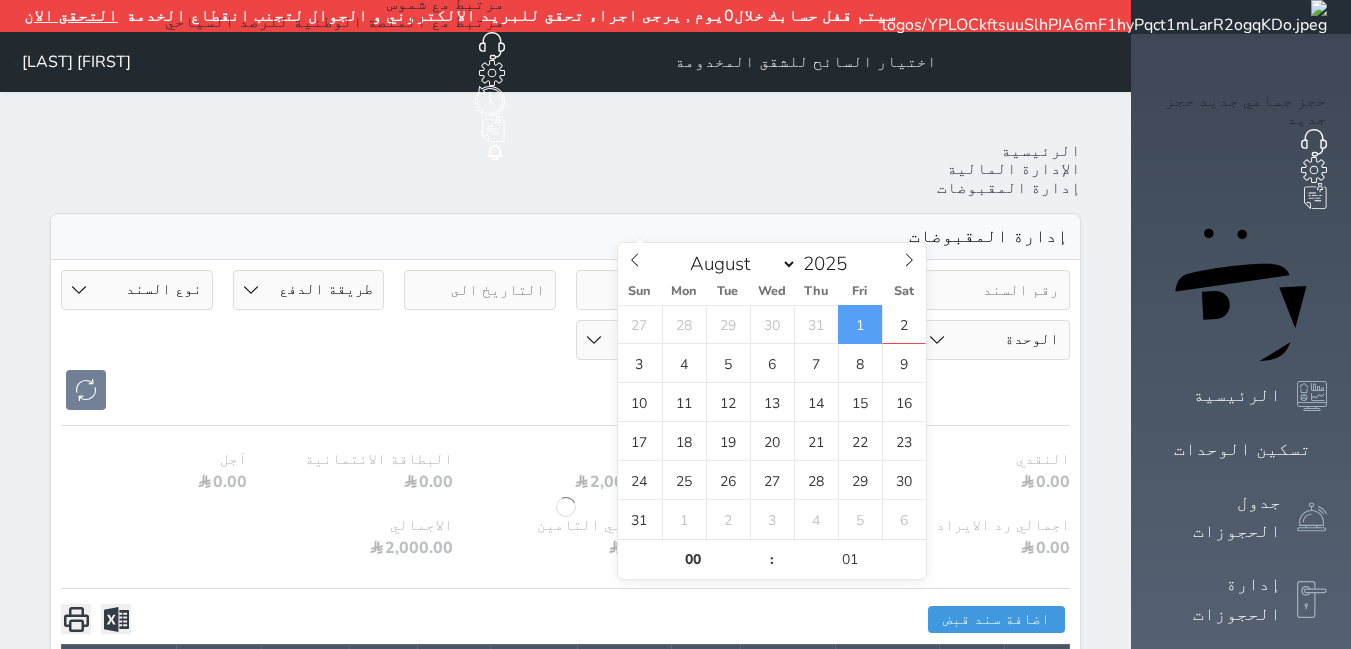 click at bounding box center [480, 290] 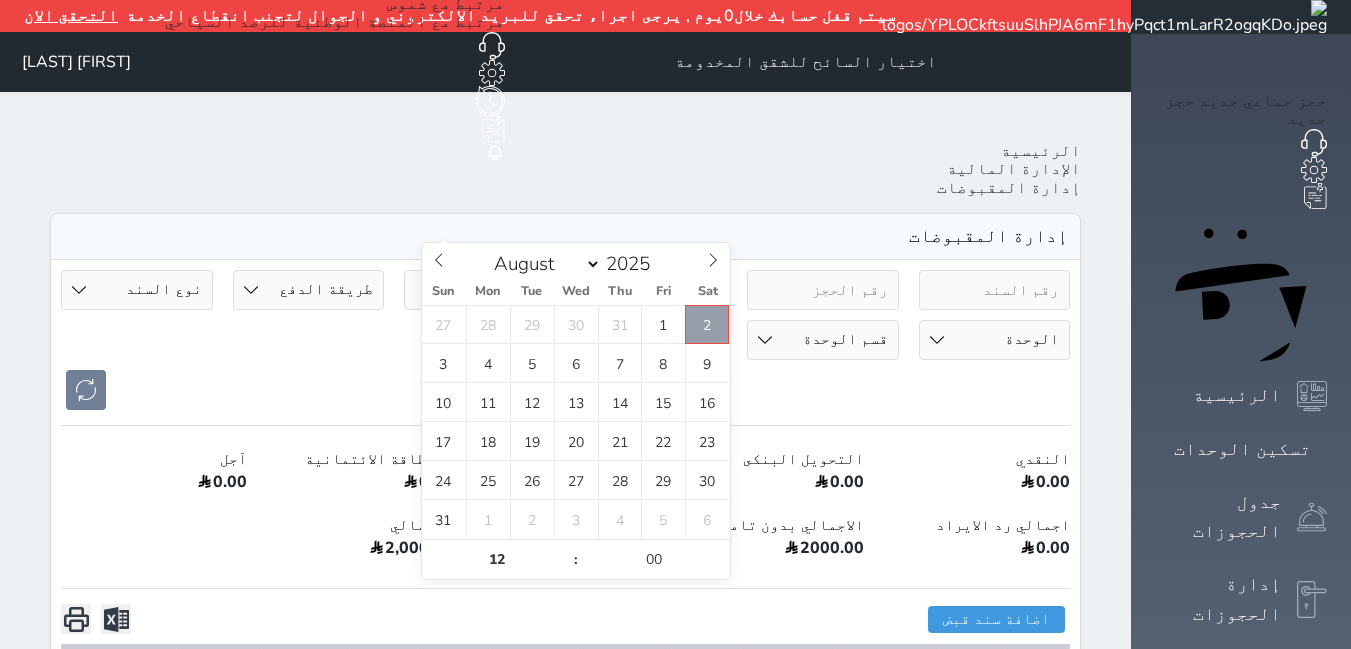 click on "2" at bounding box center (707, 324) 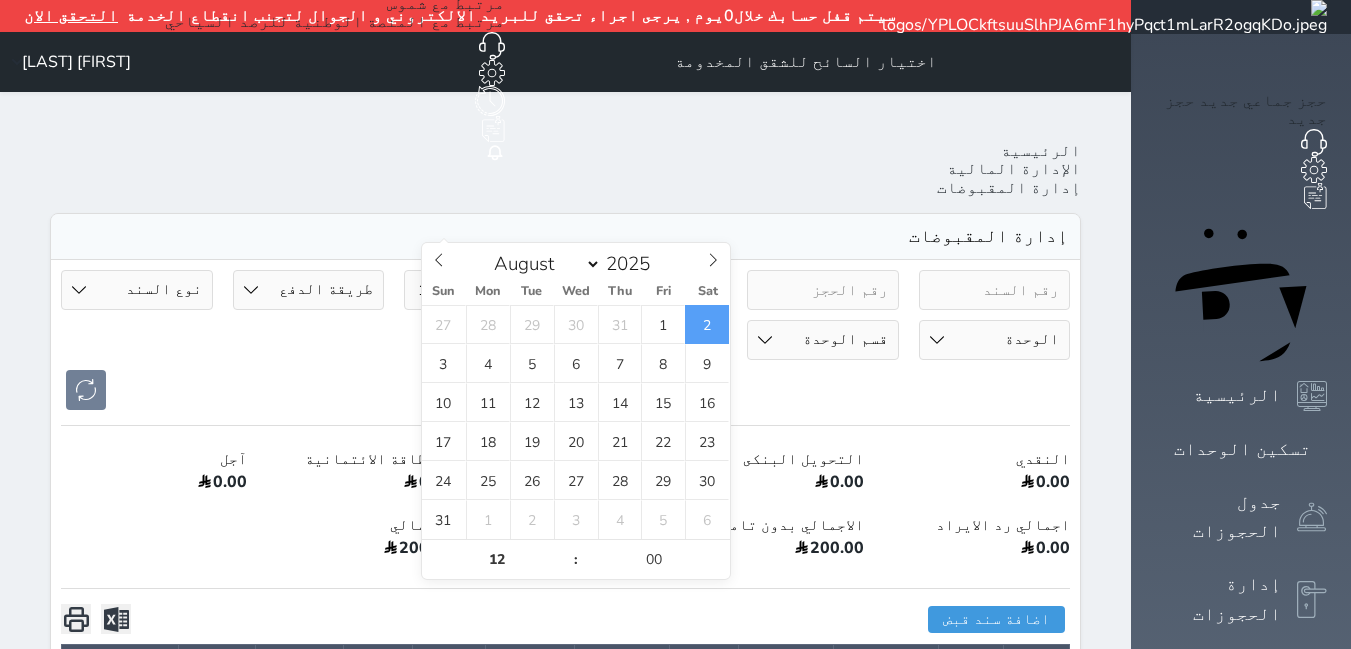 click on "[DATE] [TIME]   [DATE] [TIME]   طريقة الدفع   دفع نقدى   تحويل بنكى   مدى   بطاقة ائتمان   آجل   رد ايراد   نوع السند   مقبوضات عامة قيمة إيجار فواتير تحويل من الادارة الى الصندوق تامين عربون لا ينطبق آخر مغسلة واي فاي - الإنترنت مواقف السيارات طعام الأغذية والمشروبات مشروبات المشروبات الباردة المشروبات الساخنة الإفطار غداء عشاء مخبز و كعك حمام سباحة الصالة الرياضية سبا و خدمات الجمال اختيار وإسقاط (خدمات النقل) ميني بار كابل - تلفزيون سرير إضافي تصفيف الشعر التسوق خدمات الجولات السياحية المنظمة خدمات الدليل السياحي خدمات تحصيل كمبيالة   الوحدة   101 - غرفة 102 - غرفة 103 - غرفة" at bounding box center (565, 340) 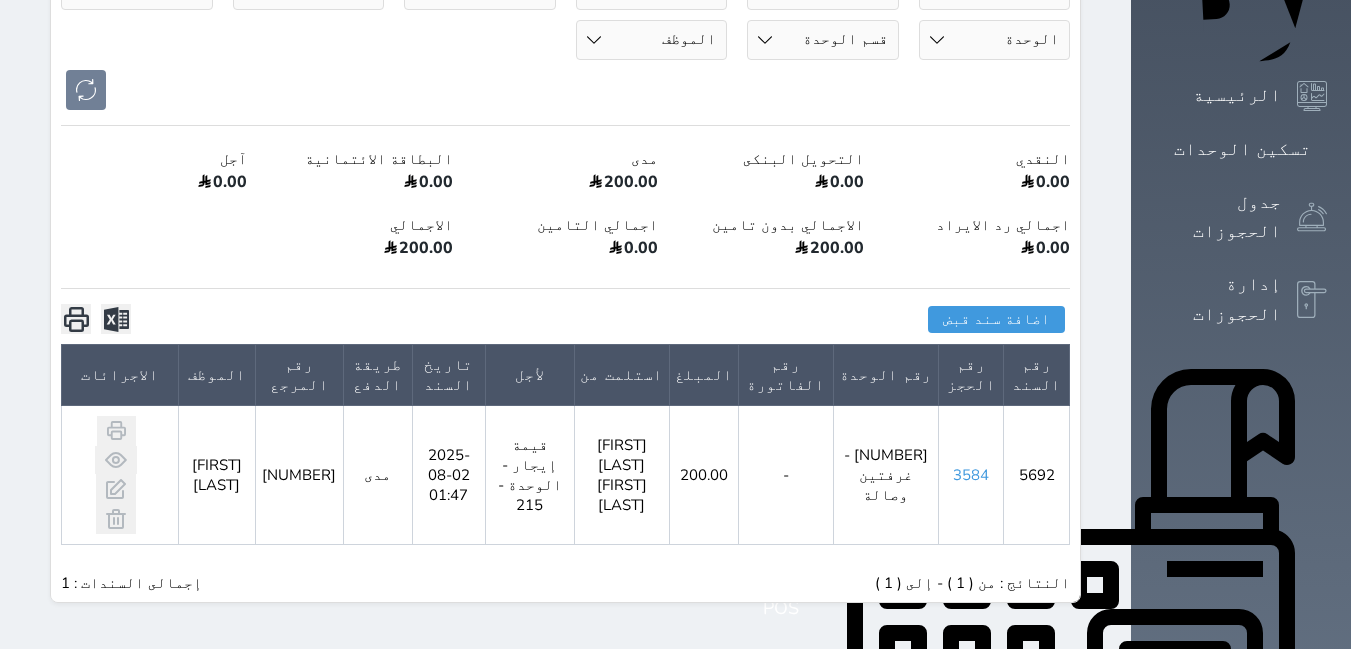 scroll, scrollTop: 0, scrollLeft: 0, axis: both 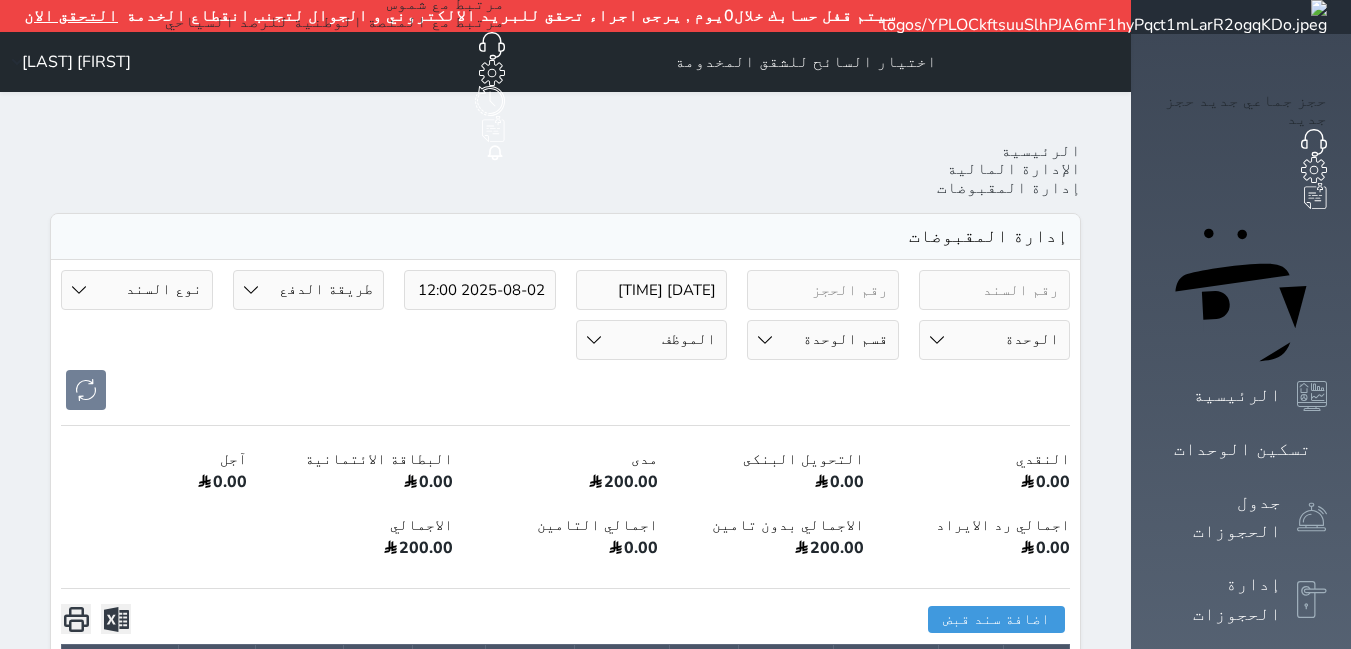 click on "2025-08-02 12:00" at bounding box center [480, 290] 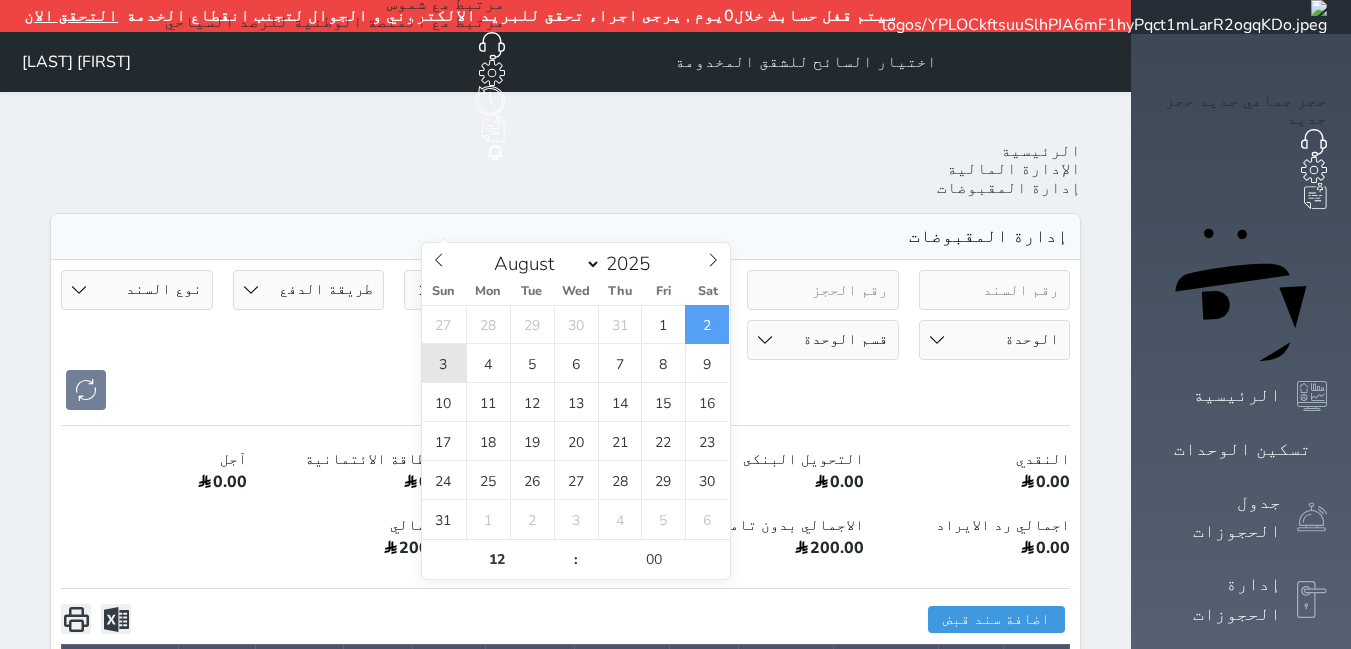 click on "3" at bounding box center (444, 363) 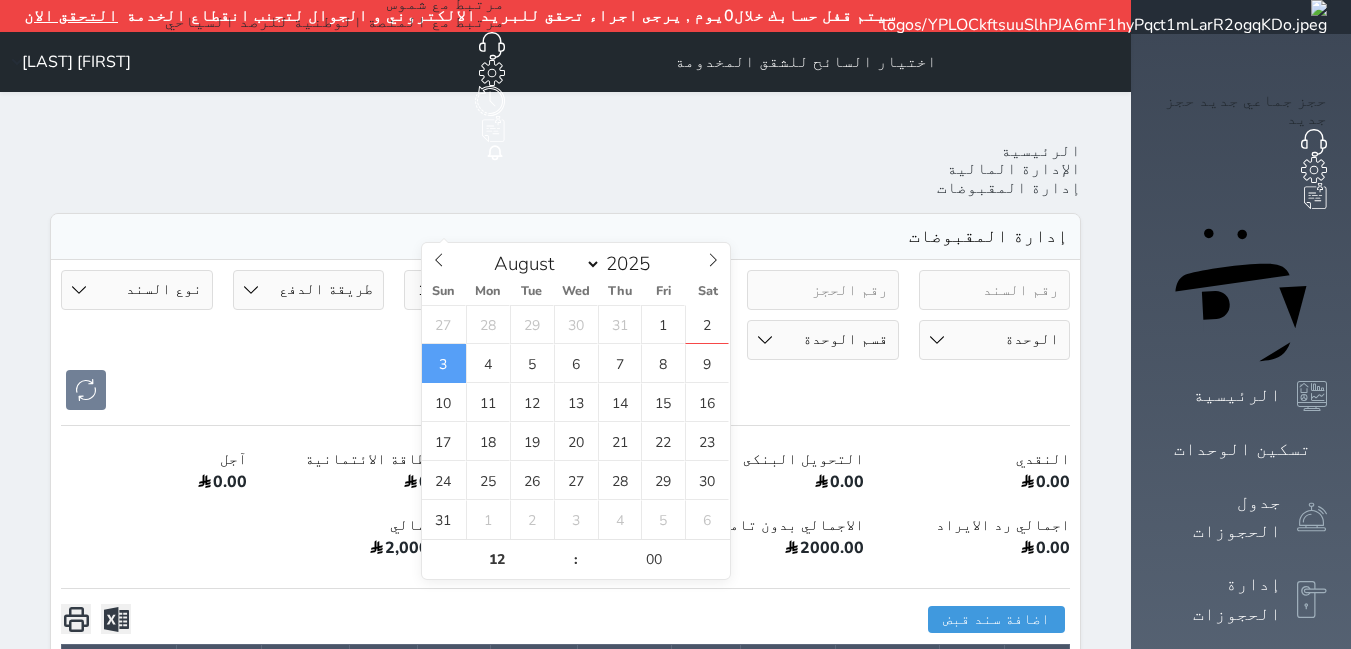 click on "2025-08-03 12:00" at bounding box center [480, 290] 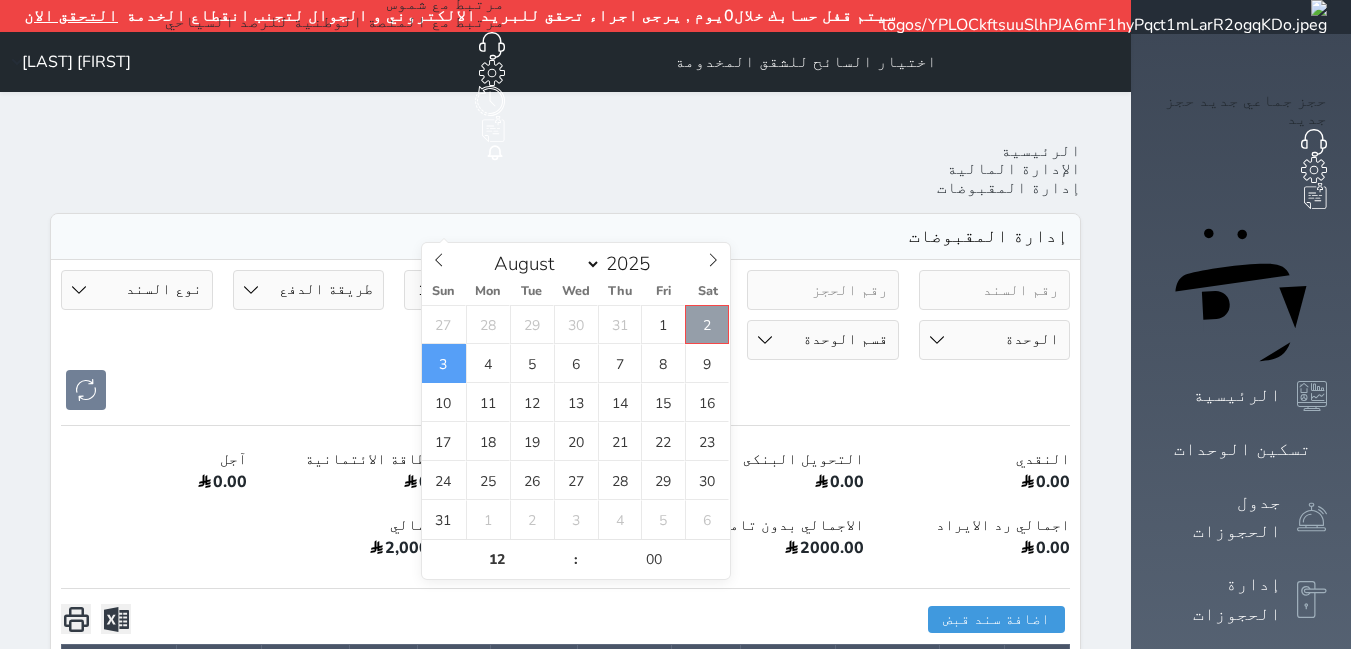 click on "2" at bounding box center (707, 324) 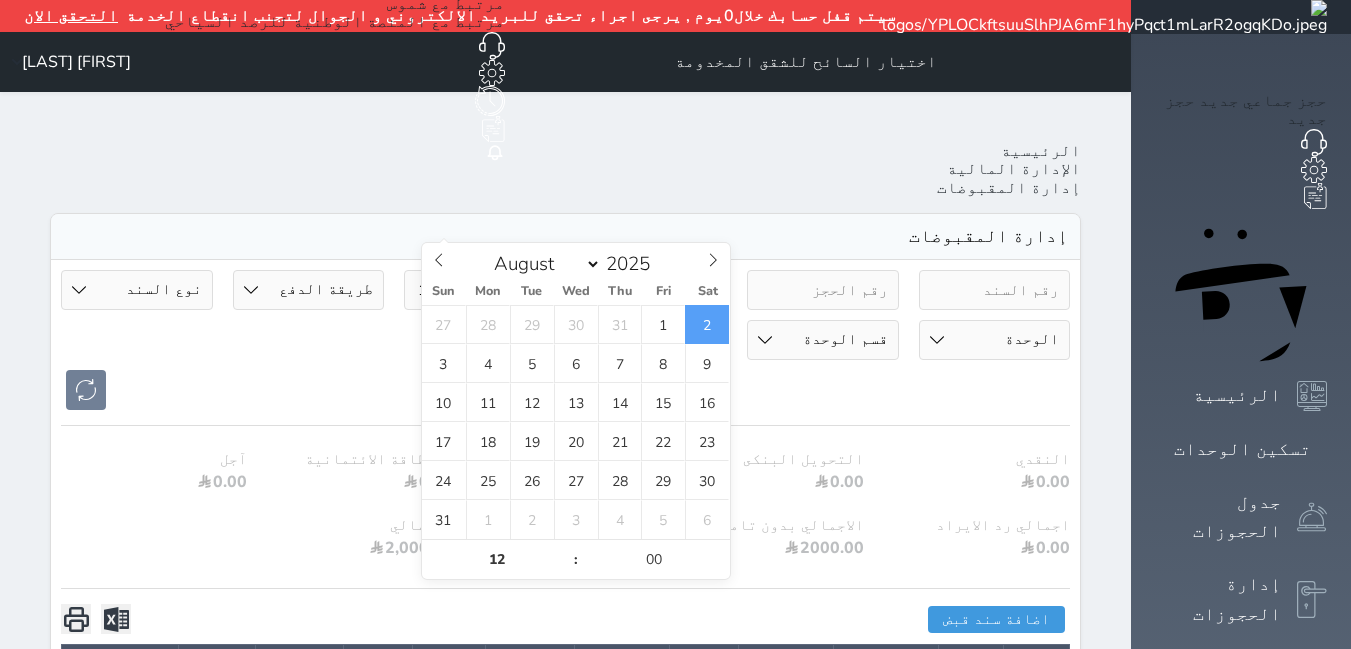 click on "2025-08-02 12:00" at bounding box center [480, 290] 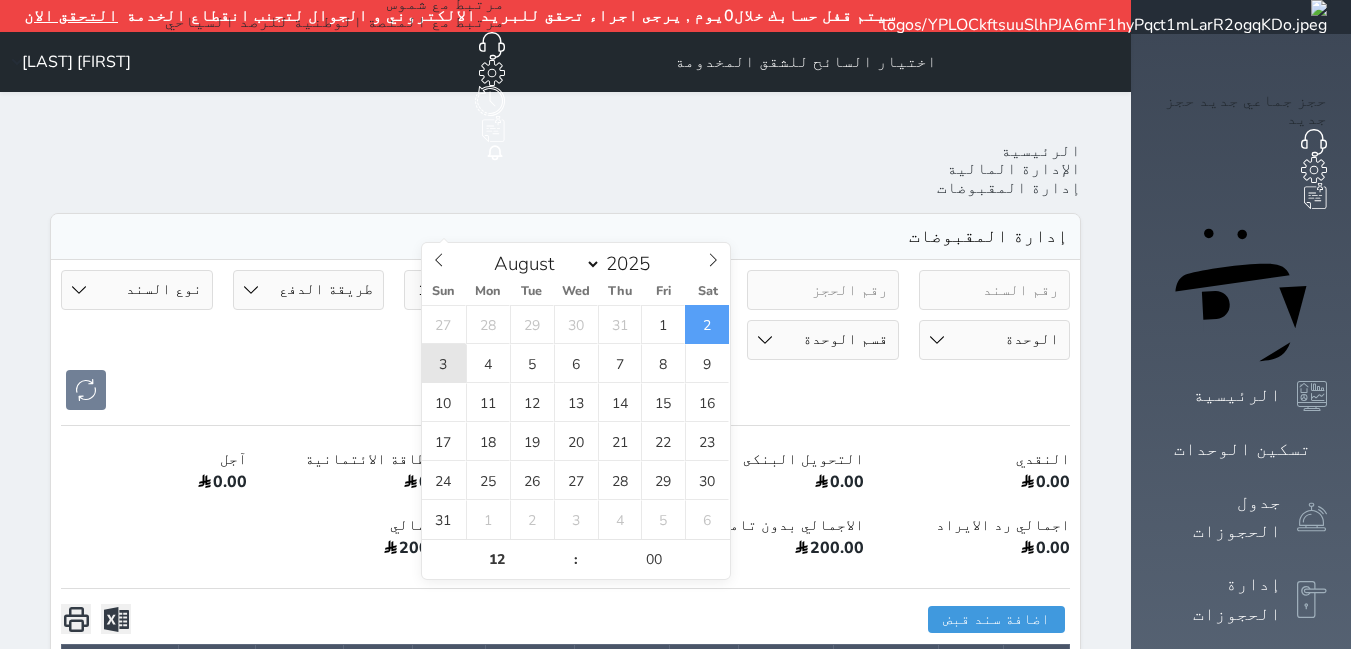 click on "3" at bounding box center [444, 363] 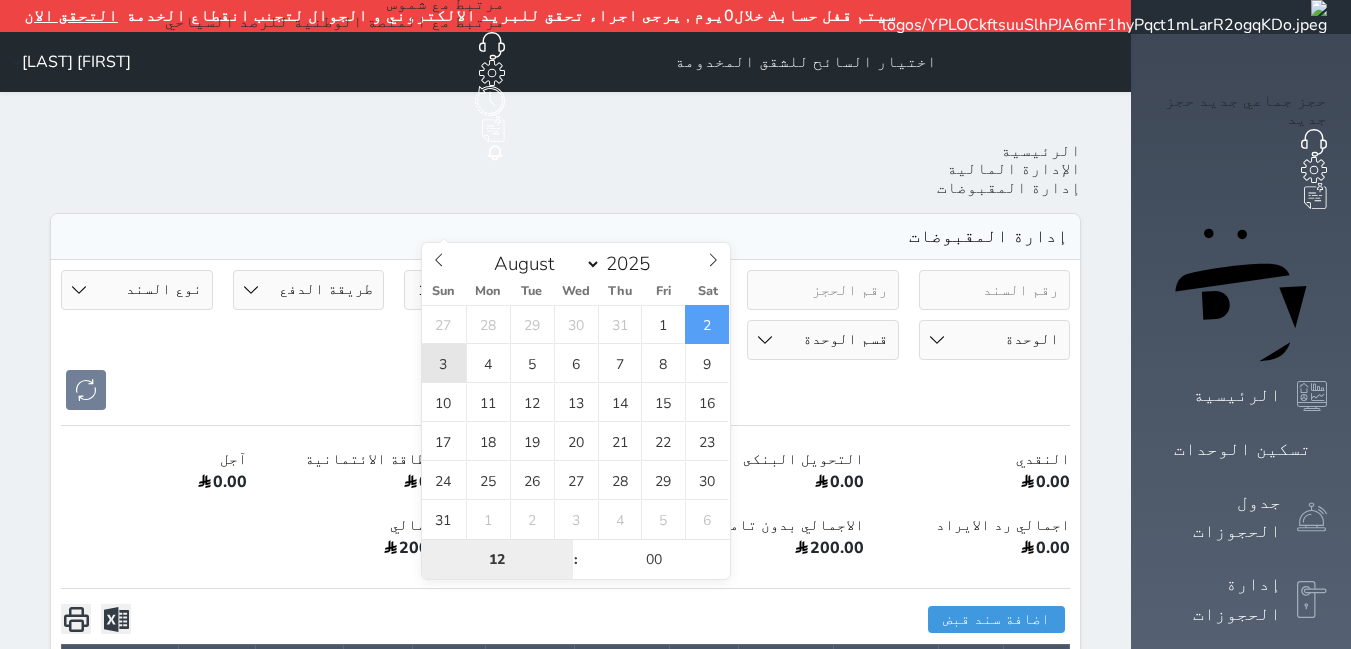 type on "2025-08-03 12:00" 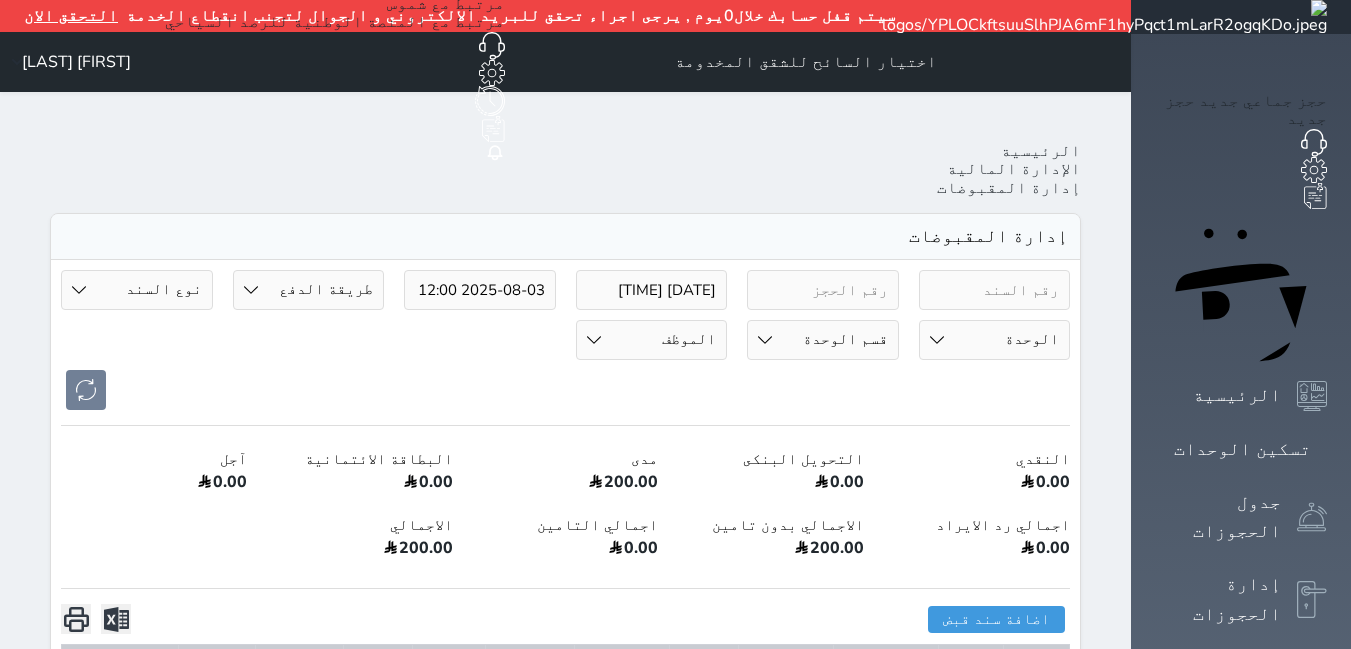 click on "[DATE] [TIME]   [DATE] [TIME]   طريقة الدفع   دفع نقدى   تحويل بنكى   مدى   بطاقة ائتمان   آجل   رد ايراد   نوع السند   مقبوضات عامة قيمة إيجار فواتير تحويل من الادارة الى الصندوق تامين عربون لا ينطبق آخر مغسلة واي فاي - الإنترنت مواقف السيارات طعام الأغذية والمشروبات مشروبات المشروبات الباردة المشروبات الساخنة الإفطار غداء عشاء مخبز و كعك حمام سباحة الصالة الرياضية سبا و خدمات الجمال اختيار وإسقاط (خدمات النقل) ميني بار كابل - تلفزيون سرير إضافي تصفيف الشعر التسوق خدمات الجولات السياحية المنظمة خدمات الدليل السياحي خدمات تحصيل كمبيالة   الوحدة   101 - غرفة 102 - غرفة 103 - غرفة" at bounding box center [565, 340] 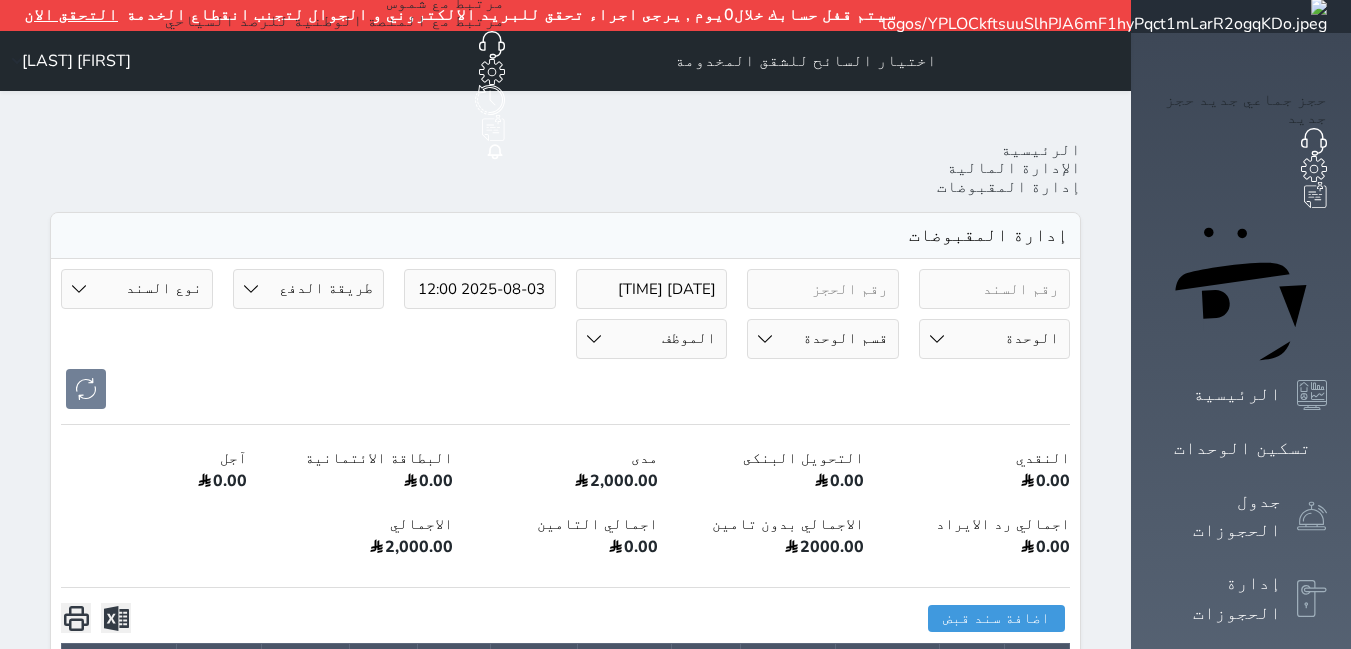scroll, scrollTop: 0, scrollLeft: 0, axis: both 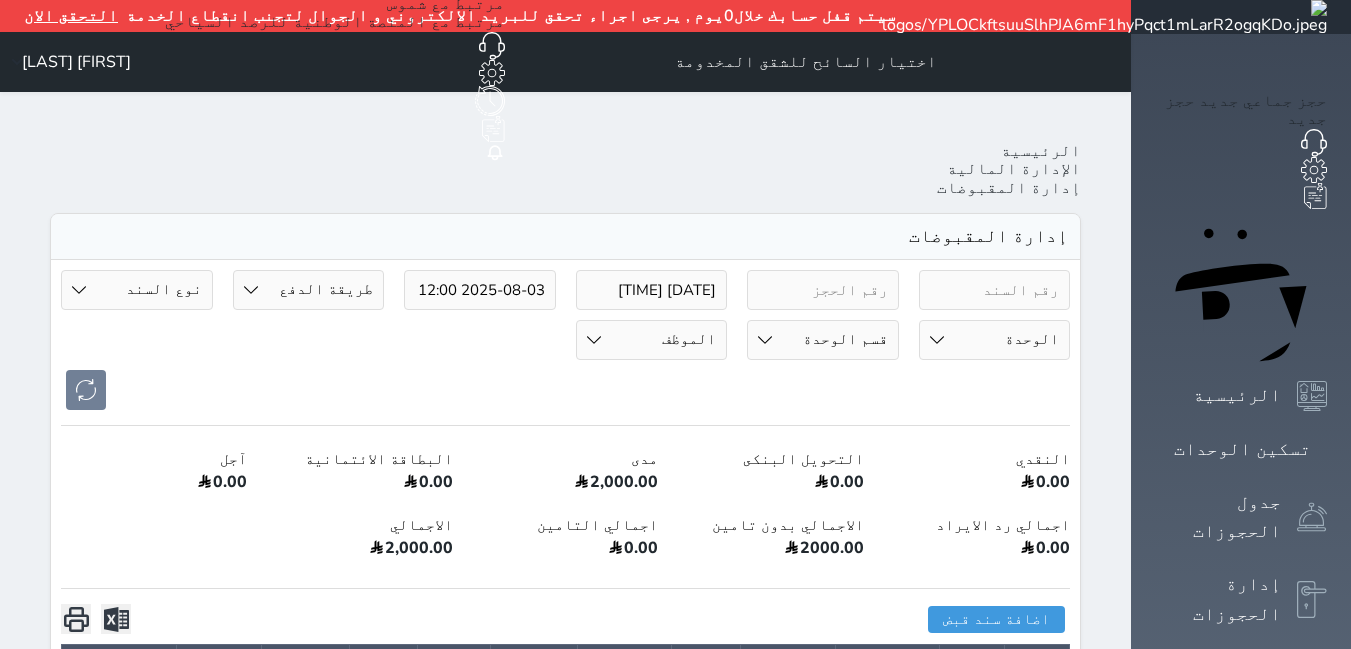 click on "[DATE] [TIME]" at bounding box center [652, 290] 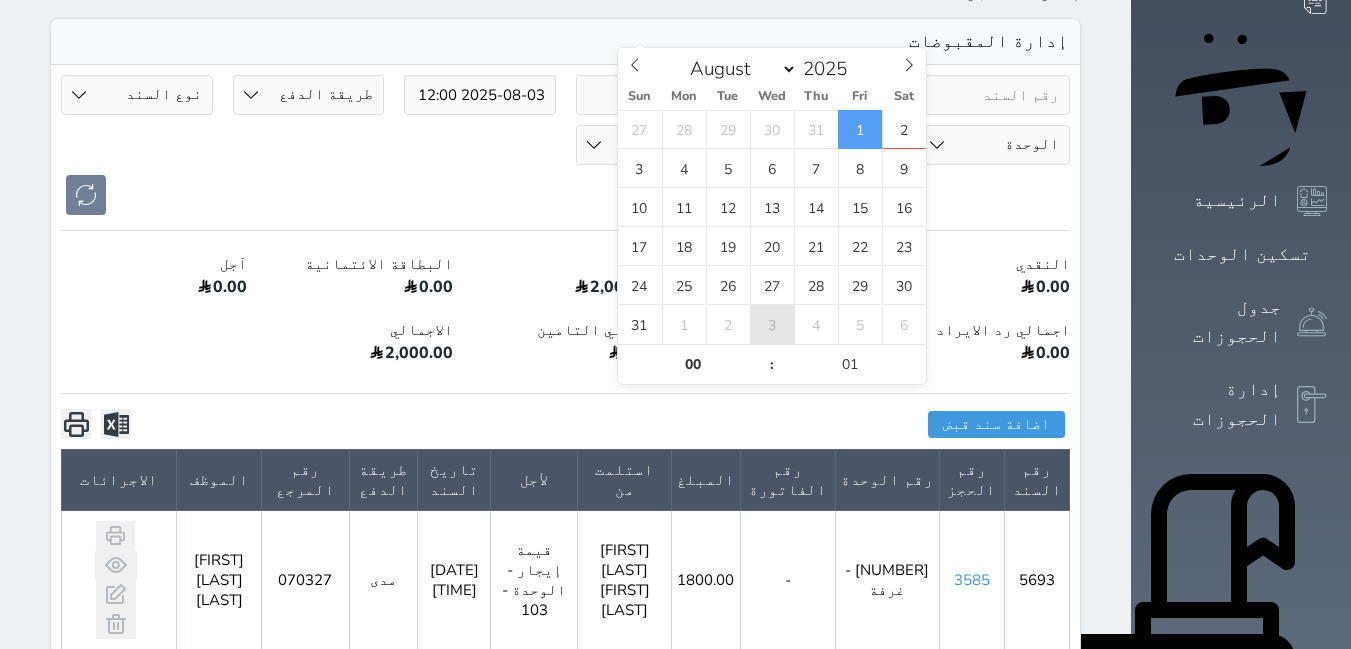 scroll, scrollTop: 200, scrollLeft: 0, axis: vertical 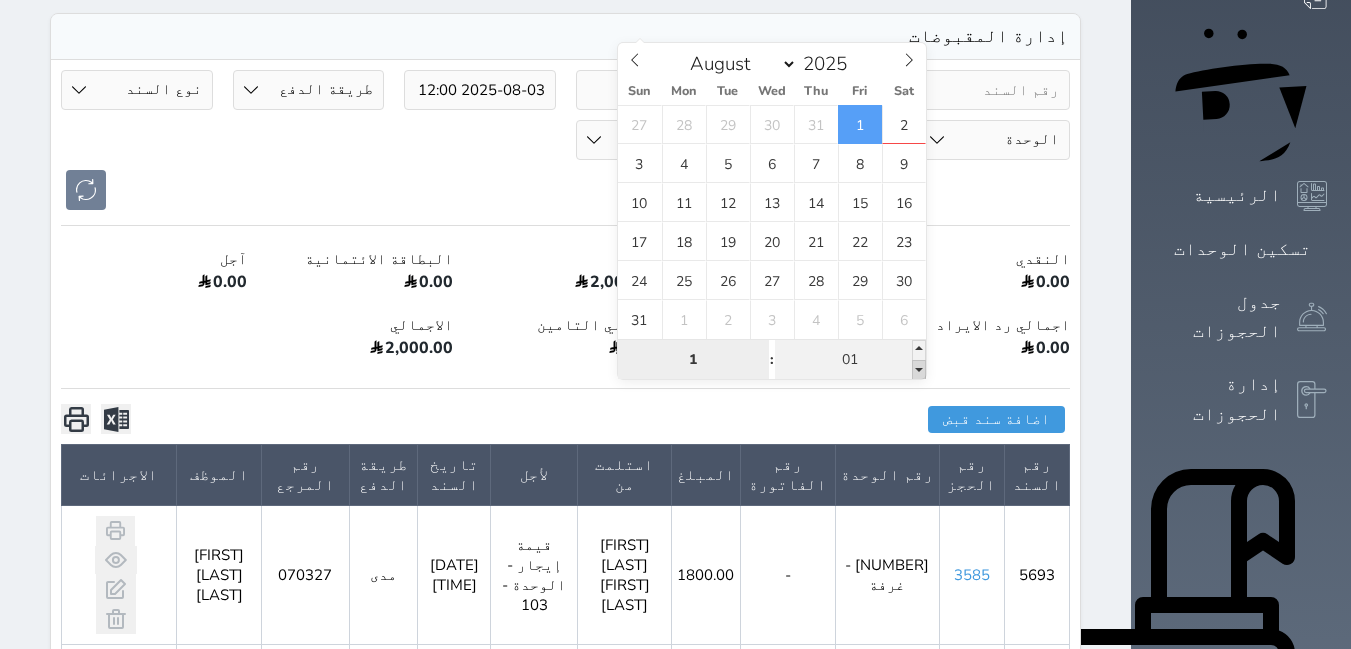 type on "12" 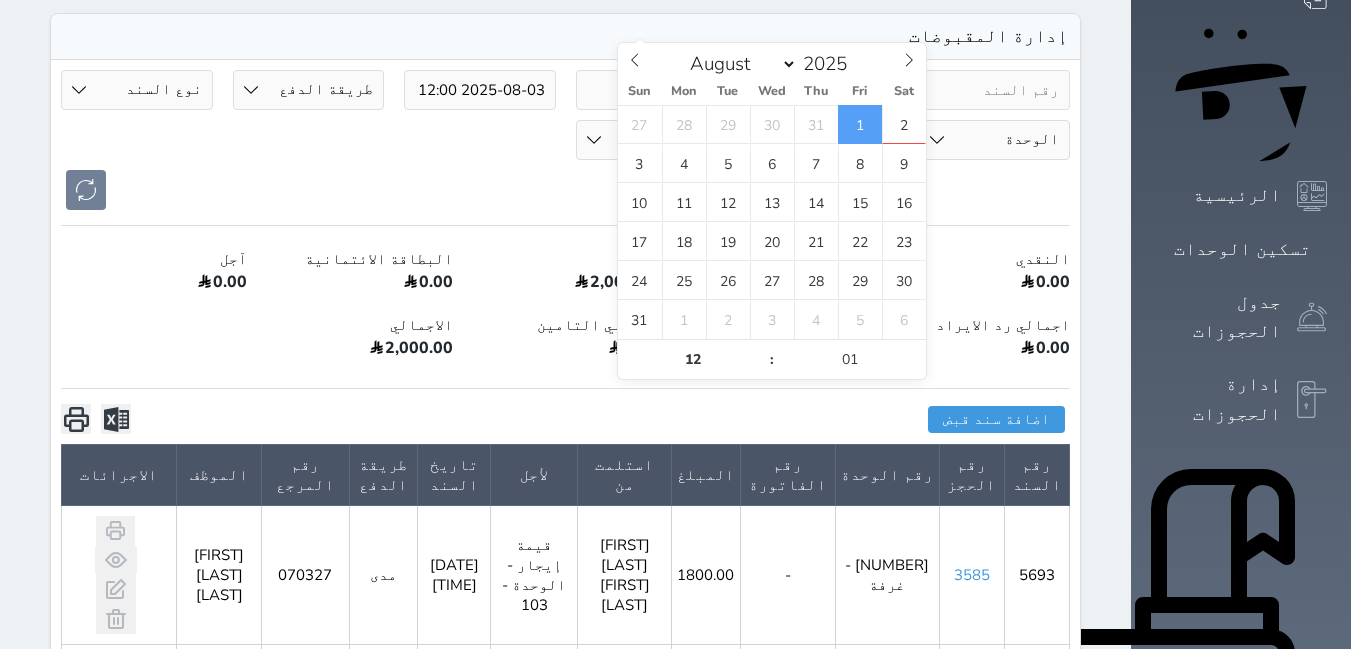 type on "[DATE] [TIME]" 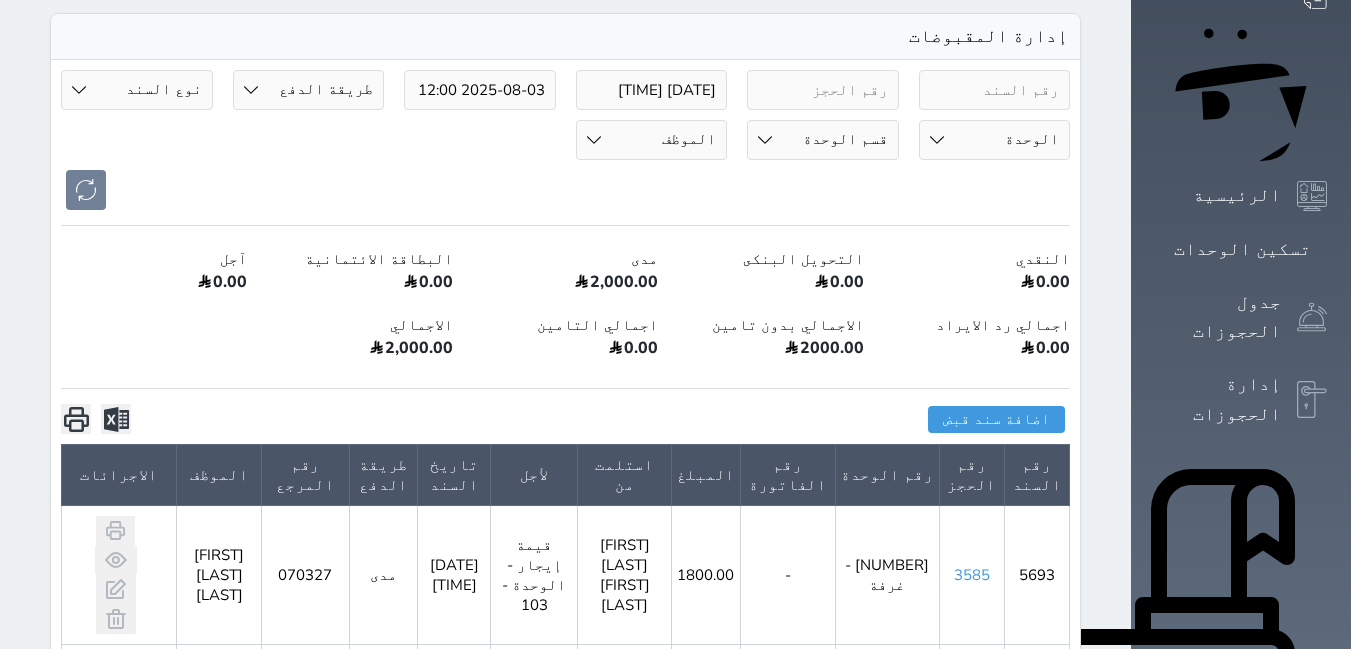 scroll, scrollTop: 0, scrollLeft: 0, axis: both 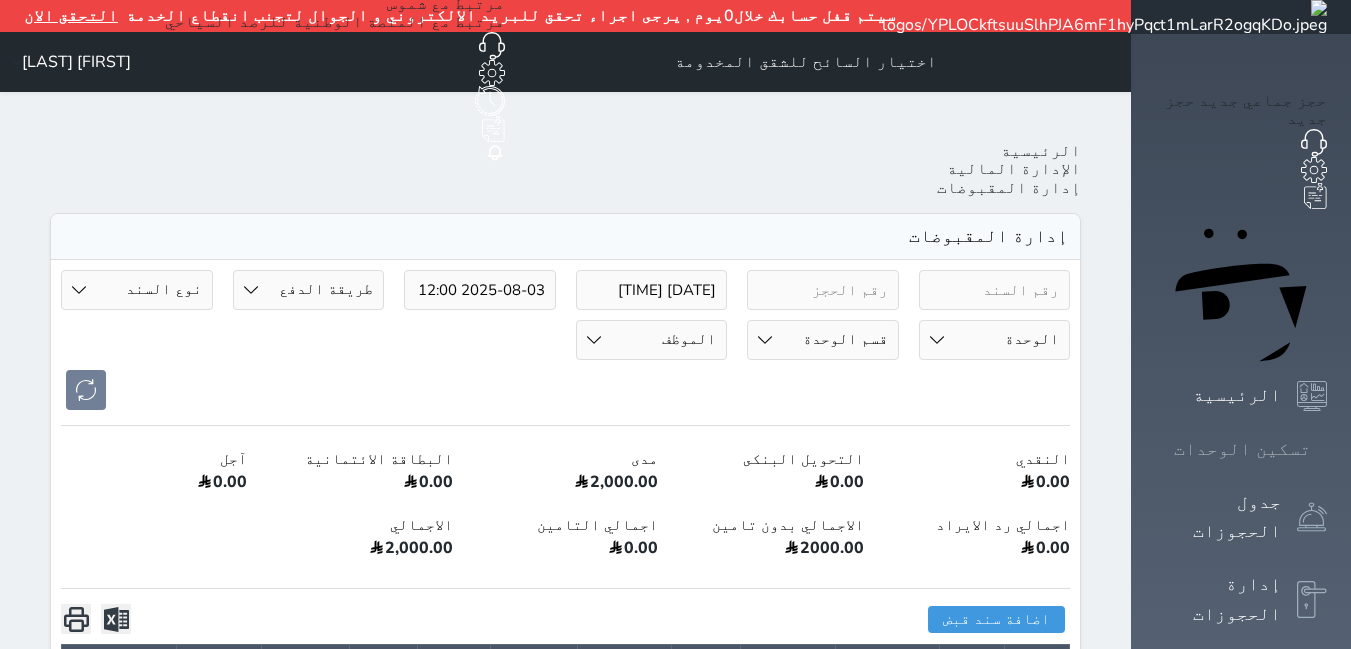 click 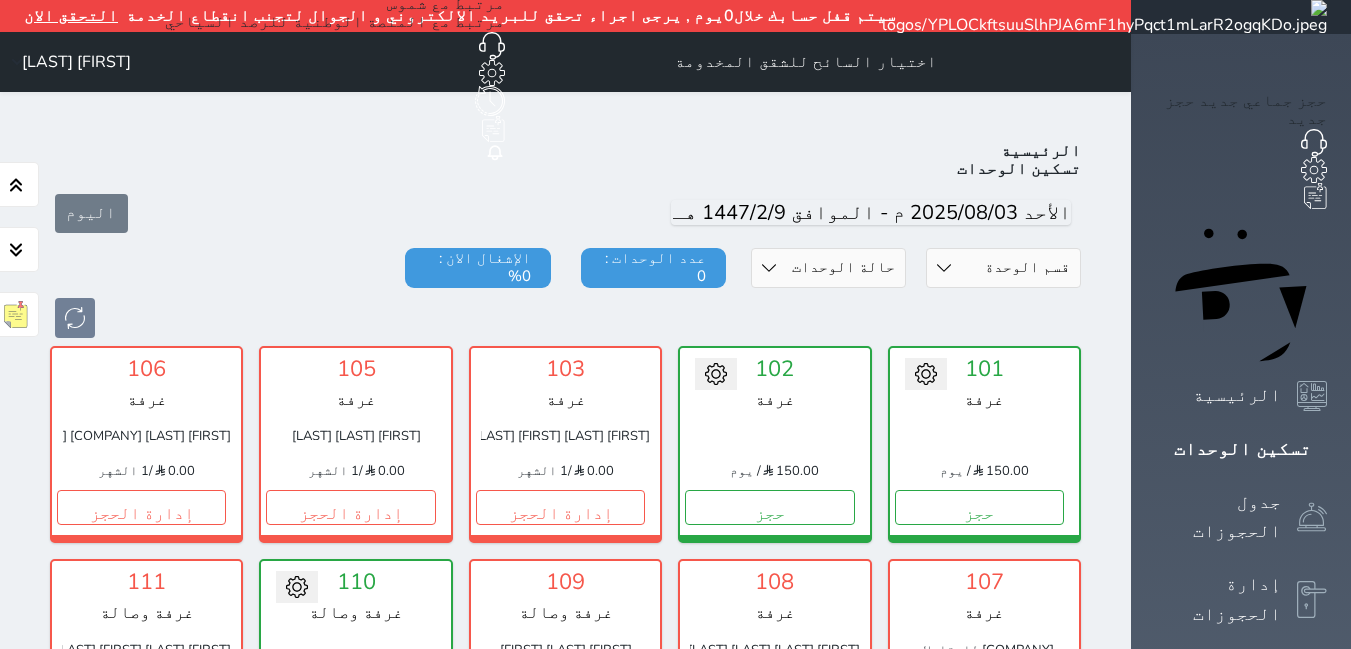 scroll, scrollTop: 110, scrollLeft: 0, axis: vertical 